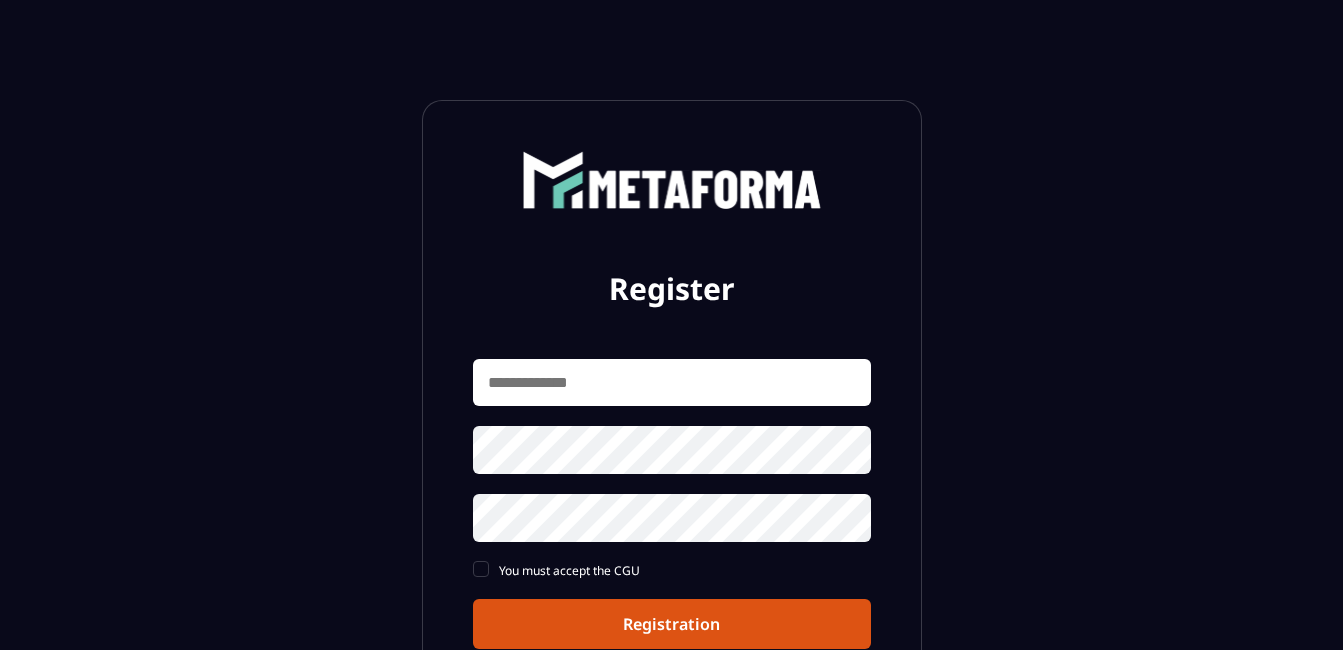scroll, scrollTop: 0, scrollLeft: 0, axis: both 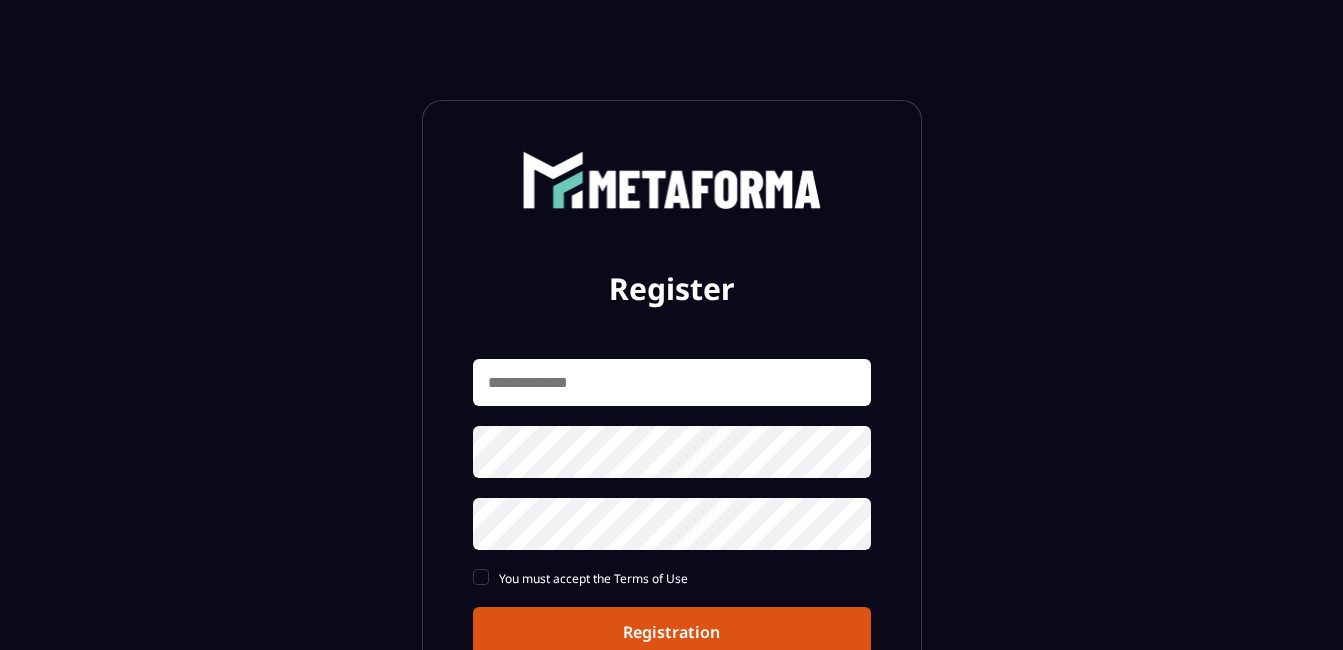 click at bounding box center [672, 382] 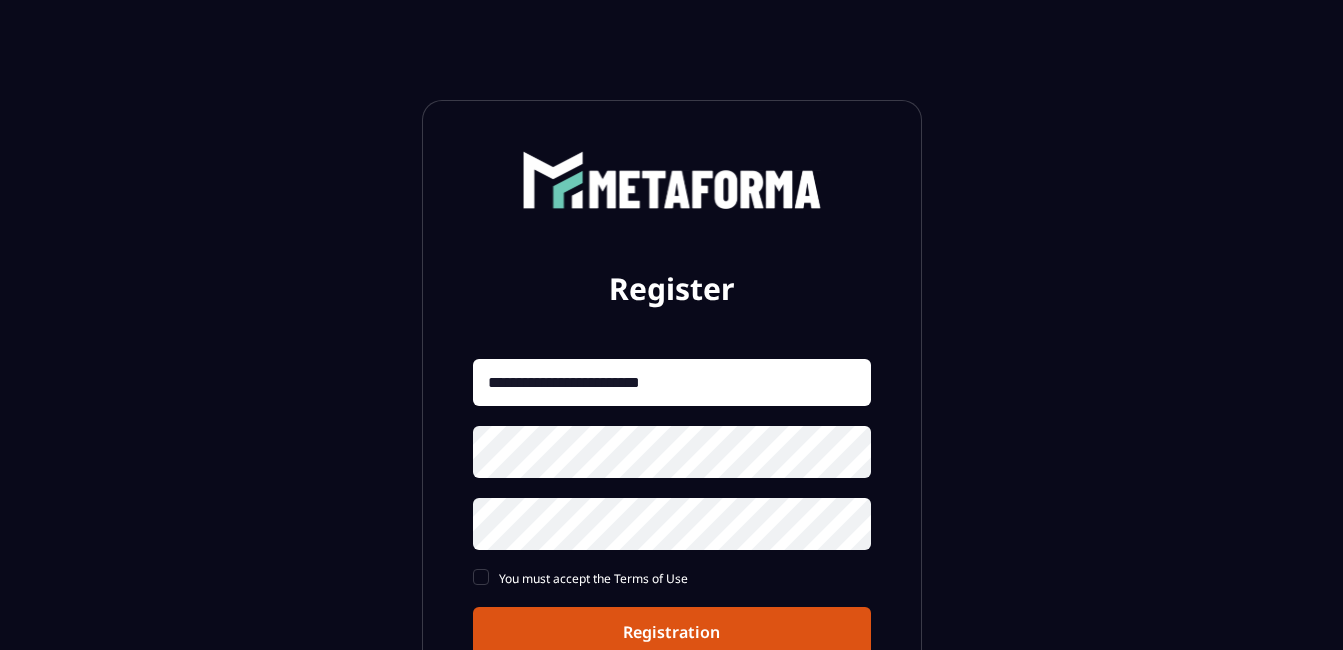 type on "**********" 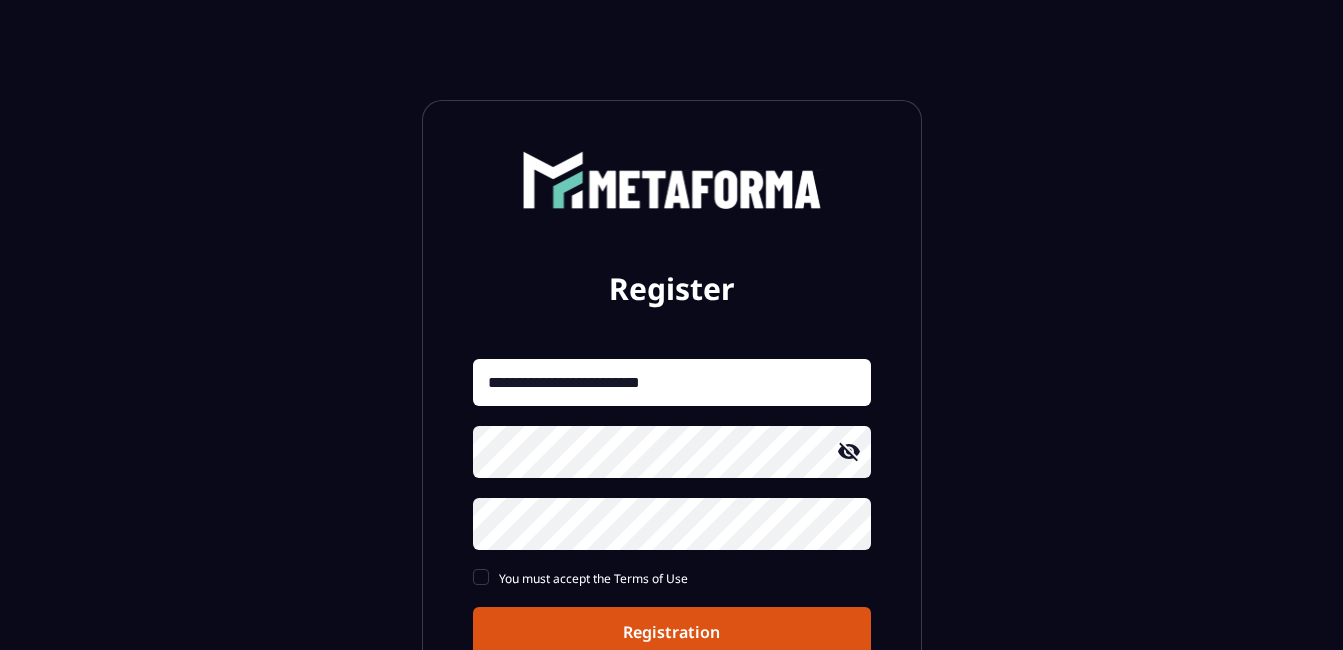 click 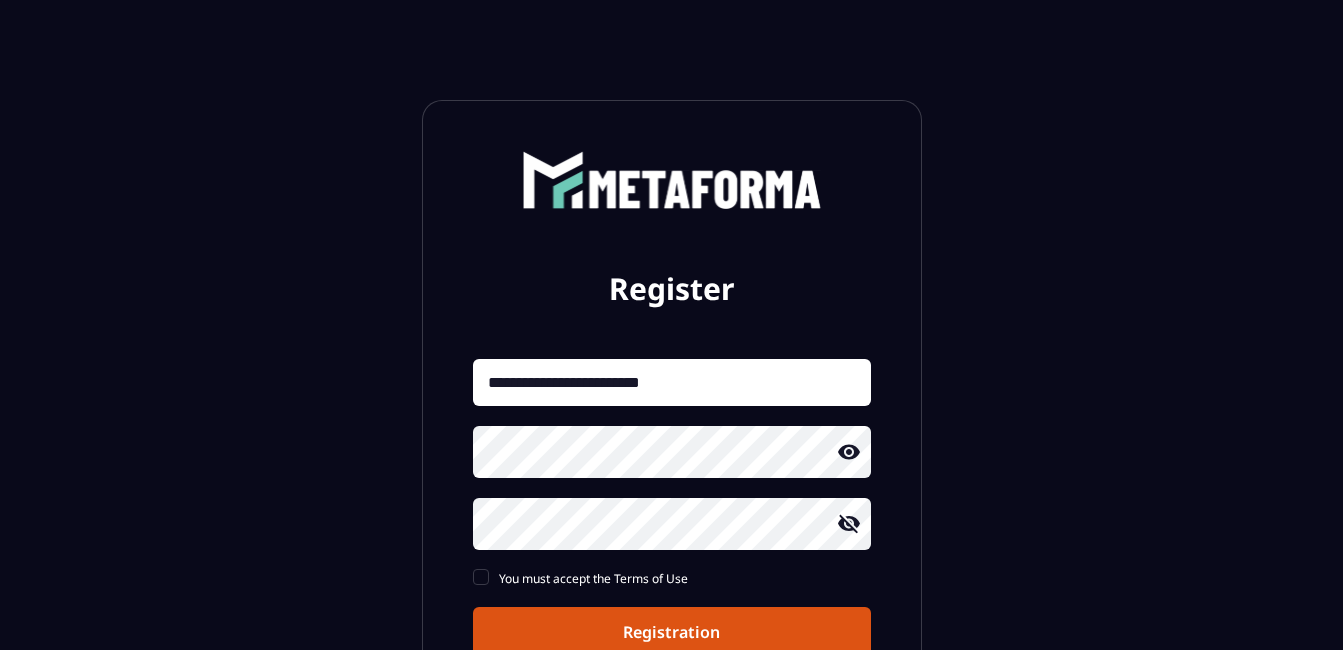 click 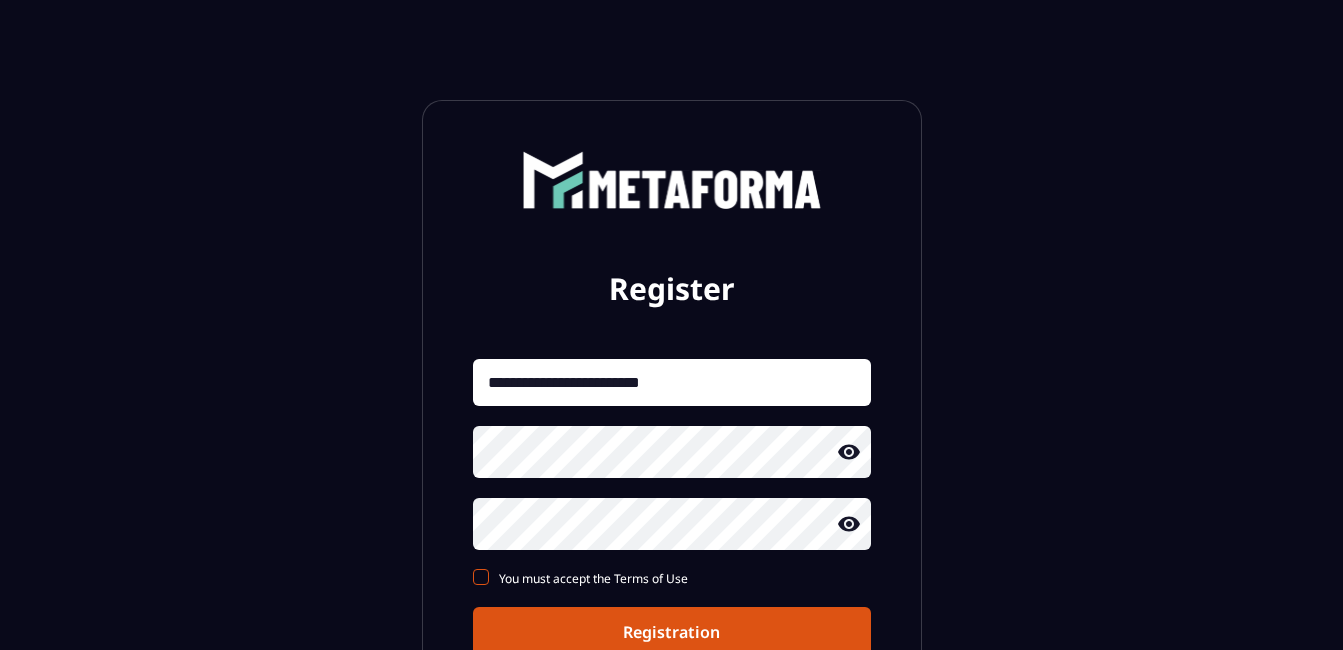 click at bounding box center (481, 577) 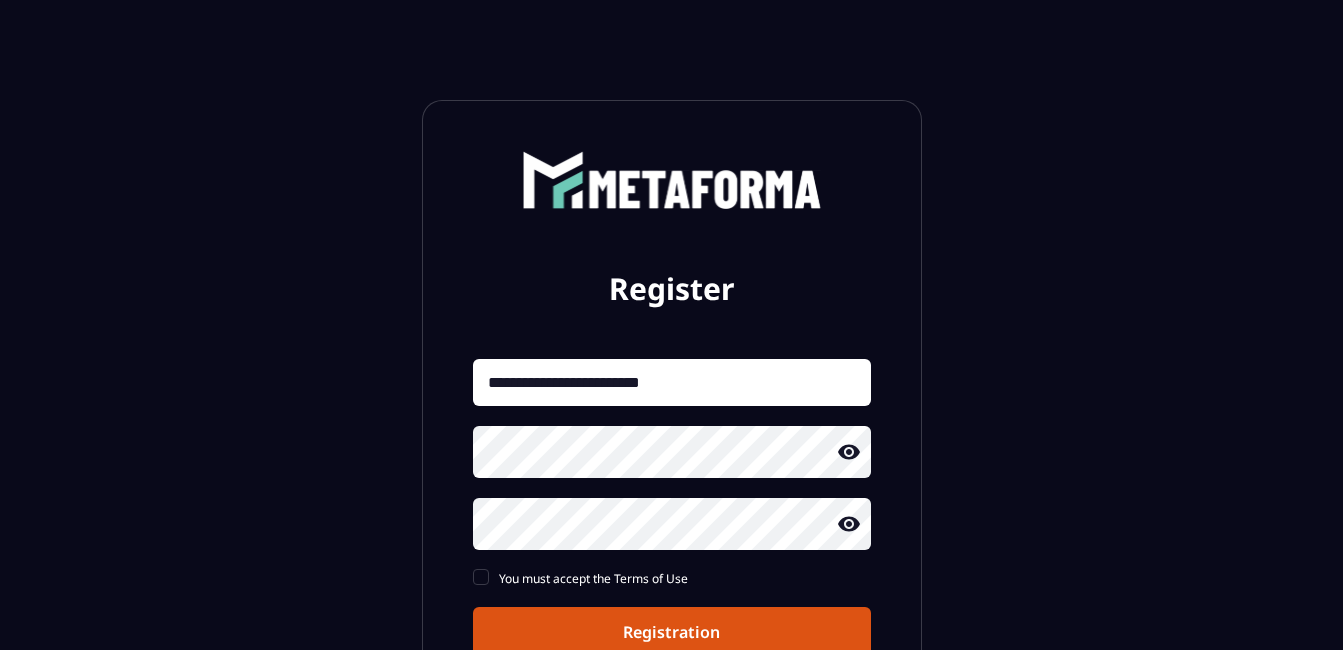 click on "Registration" 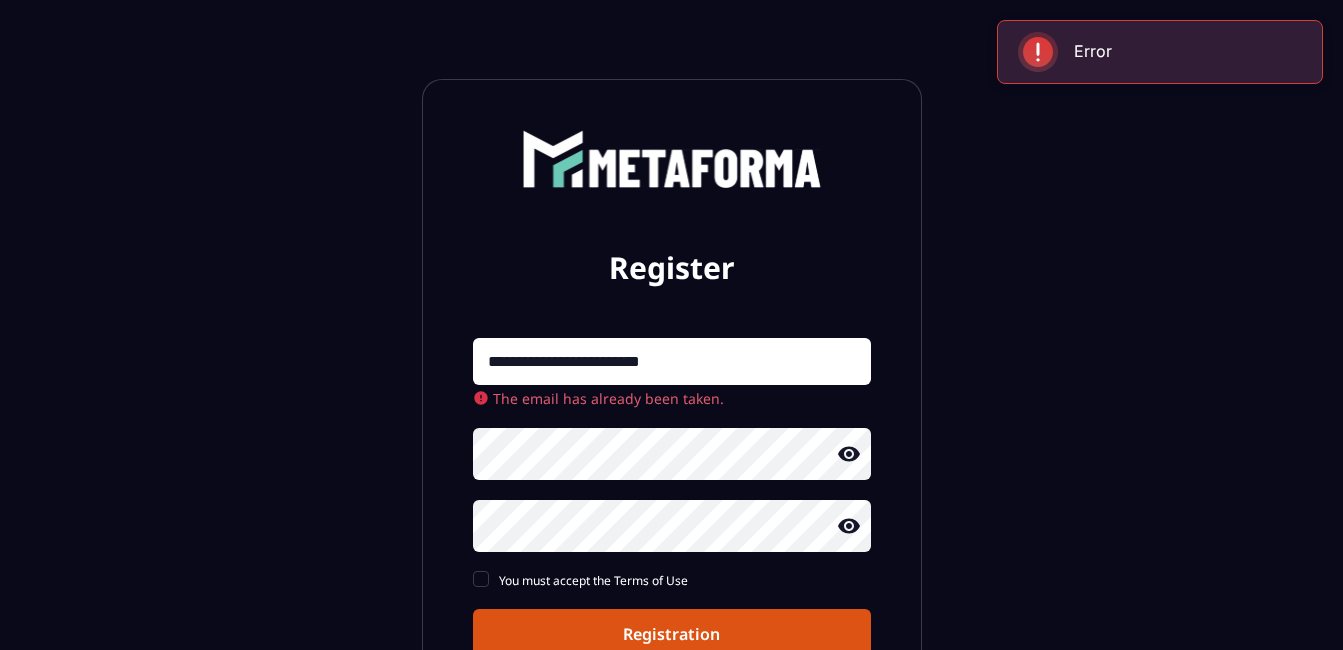 scroll, scrollTop: 40, scrollLeft: 0, axis: vertical 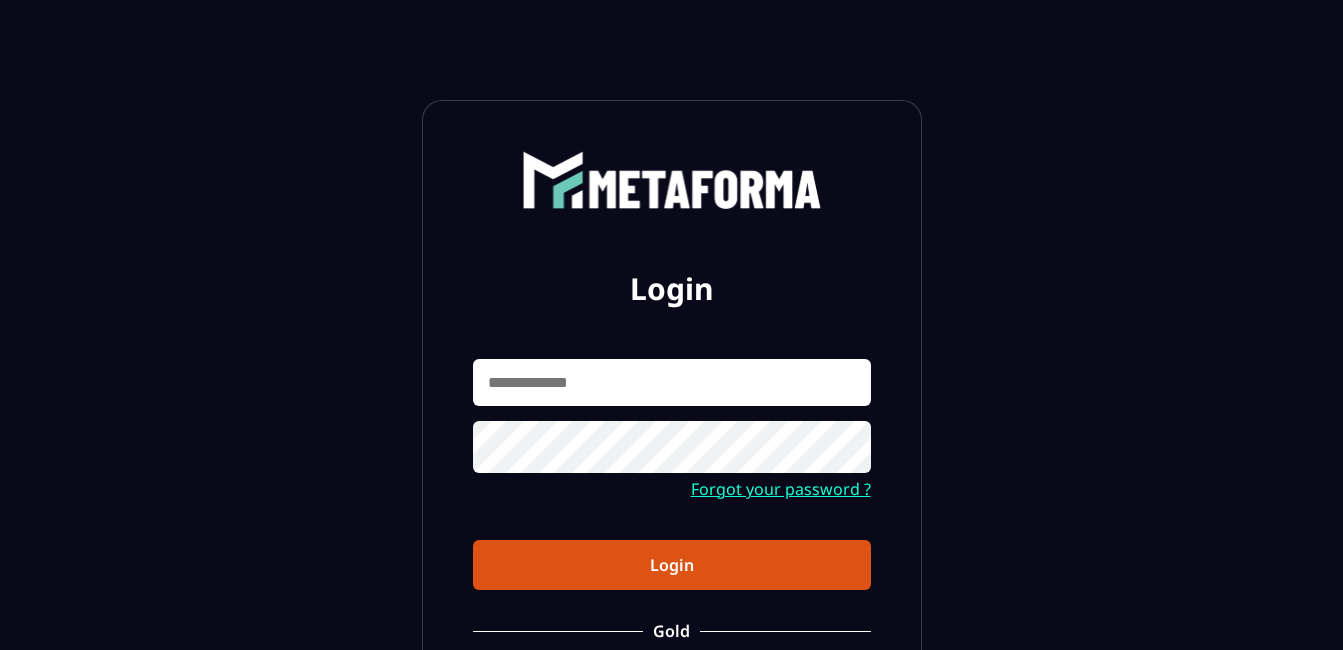 click at bounding box center [672, 382] 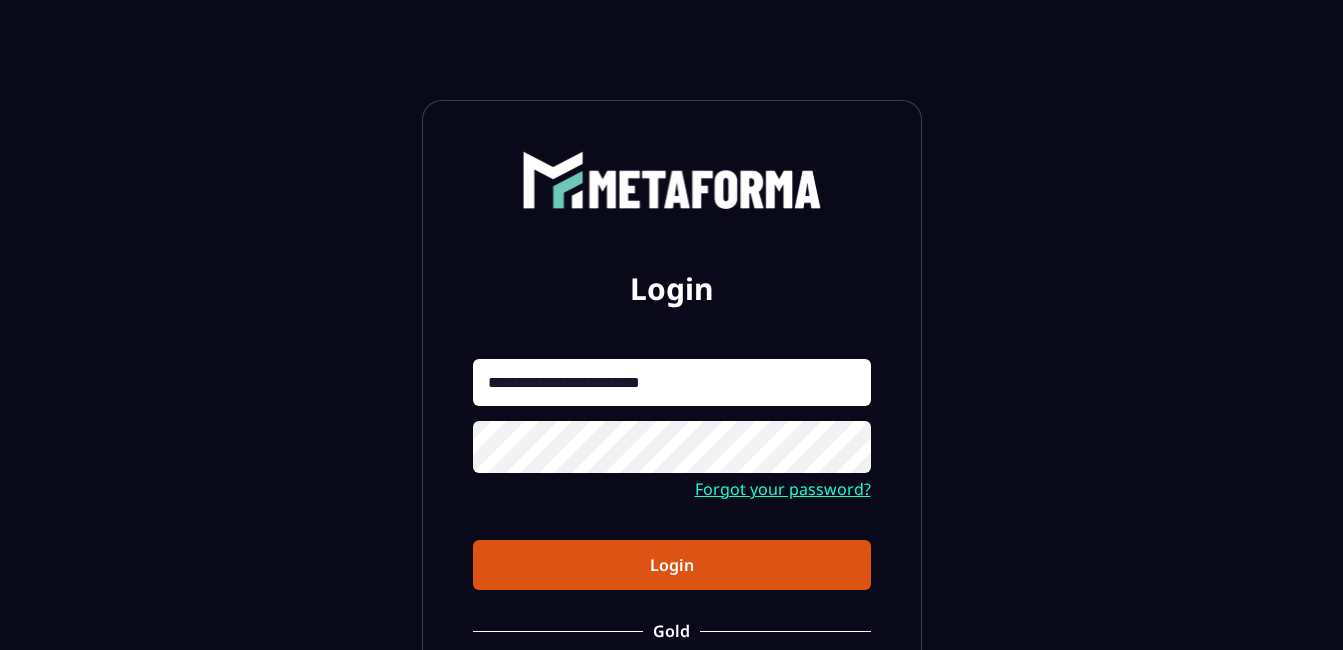 type on "**********" 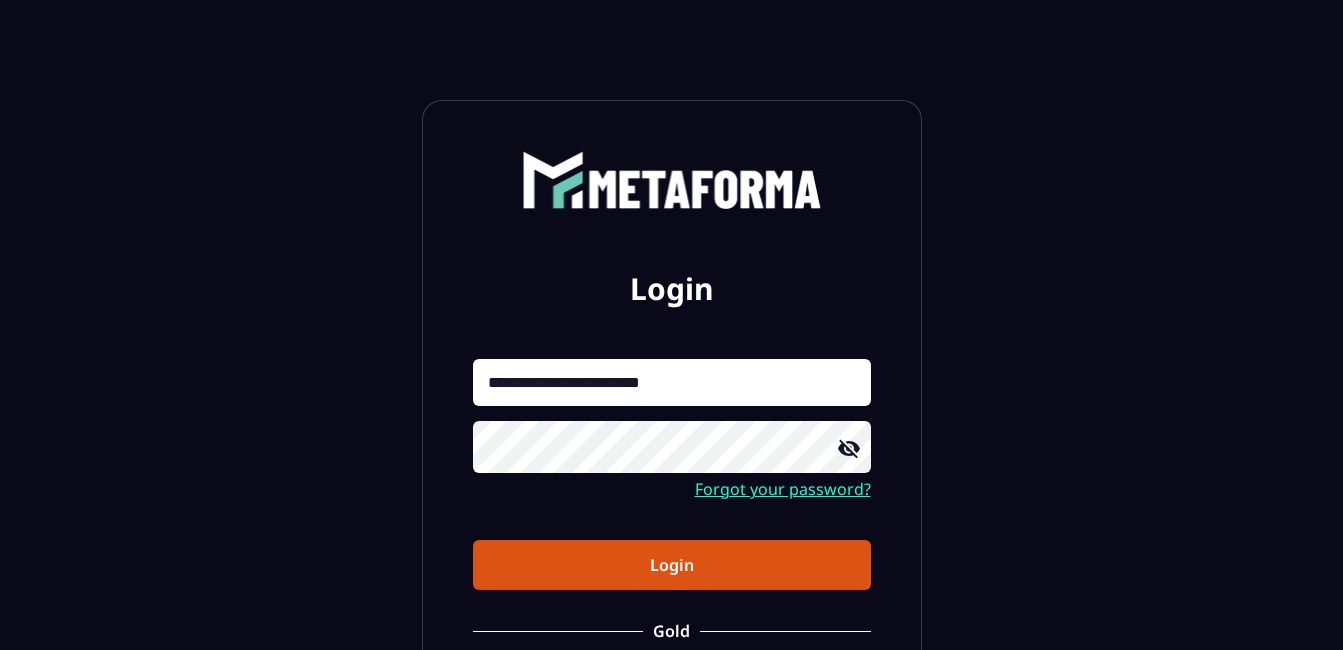 click 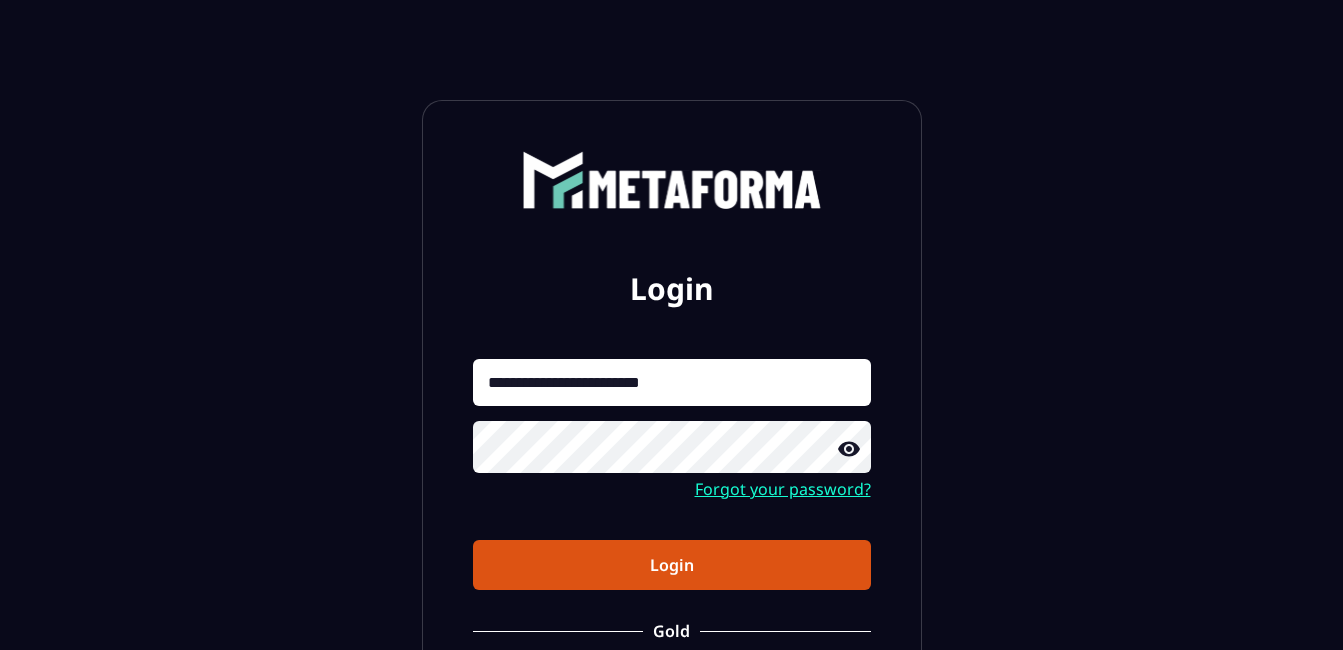 click on "Login" at bounding box center [672, 565] 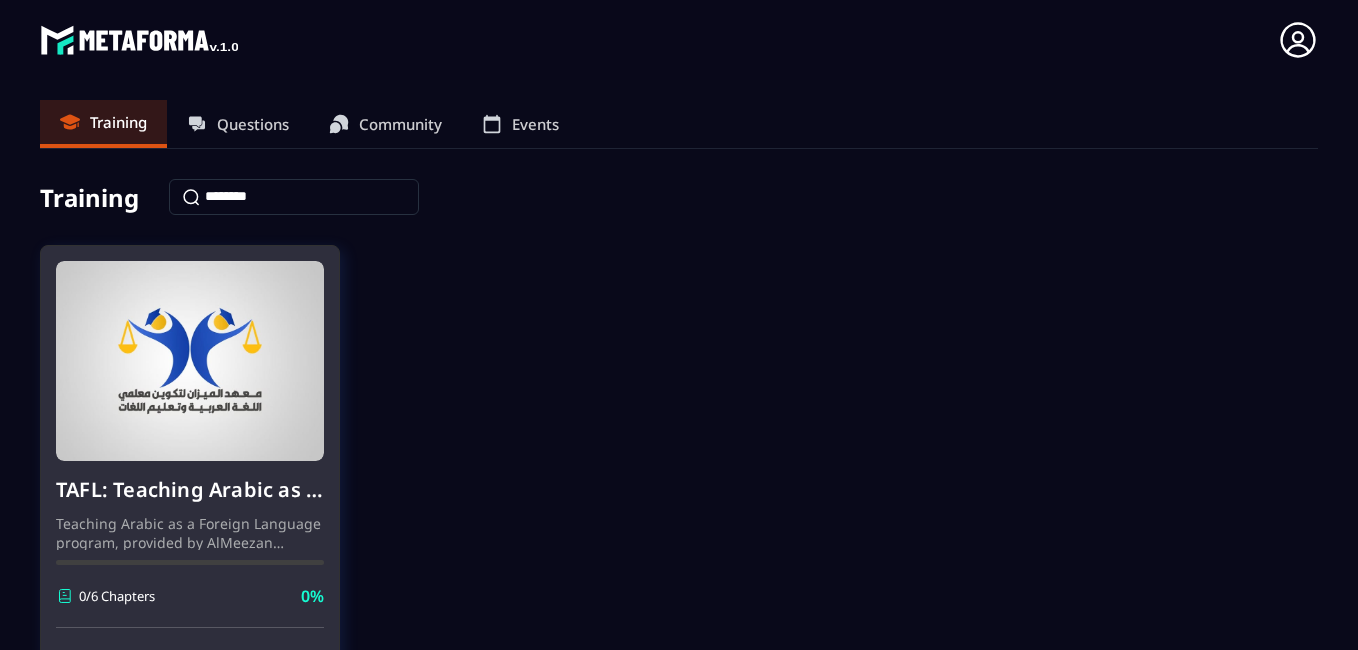 click on "Teaching Arabic as a Foreign Language program, provided by AlMeezan Academy in the USA" at bounding box center (190, 532) 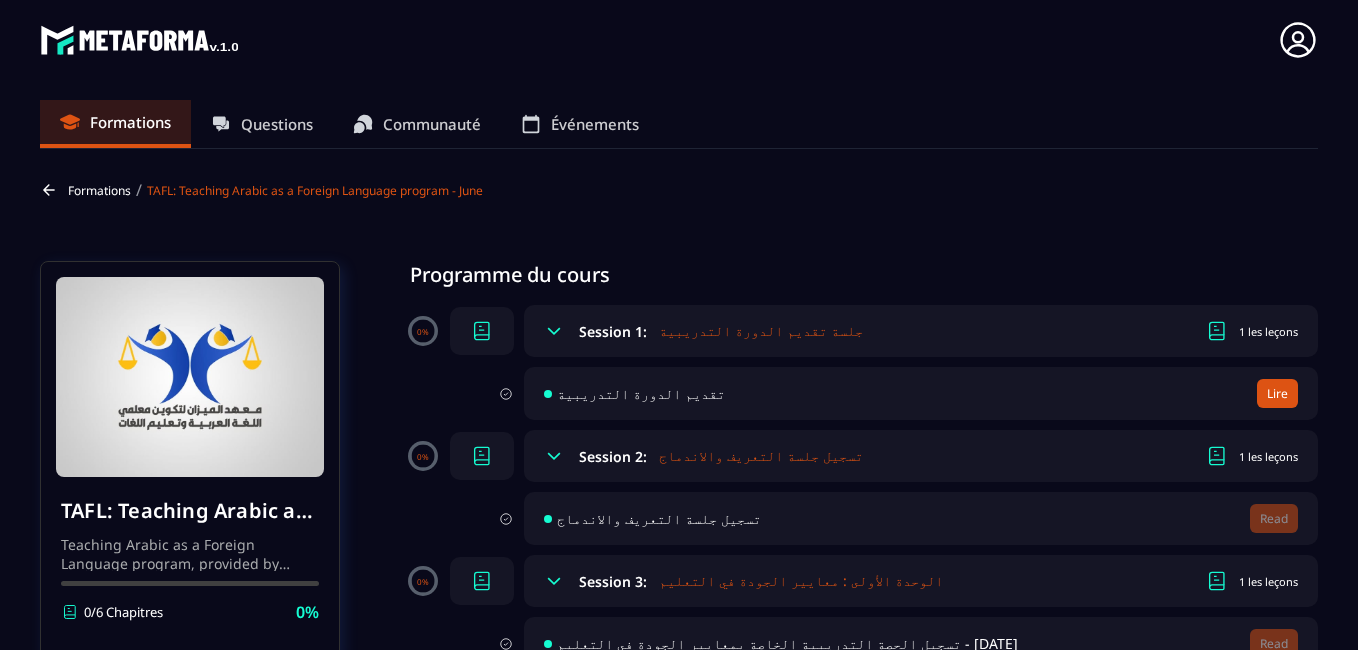 click on "Formations / TAFL: Teaching Arabic as a Foreign Language program - June" at bounding box center (679, 190) 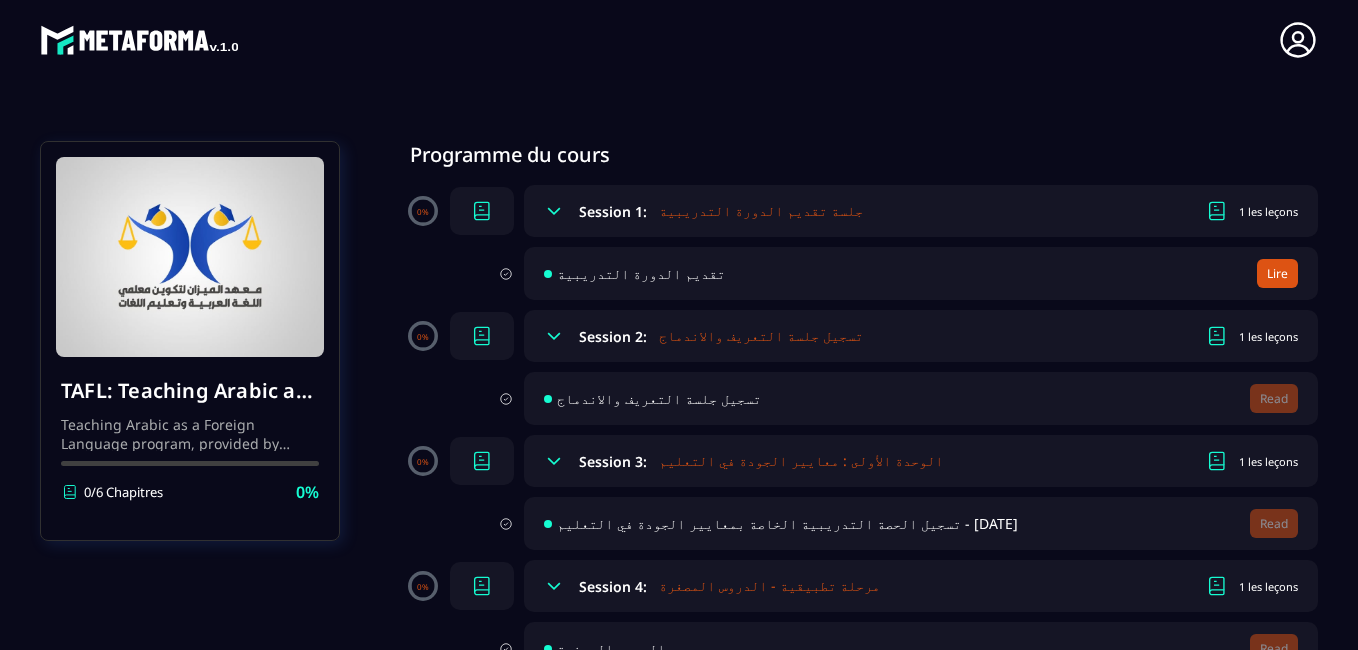 scroll, scrollTop: 160, scrollLeft: 0, axis: vertical 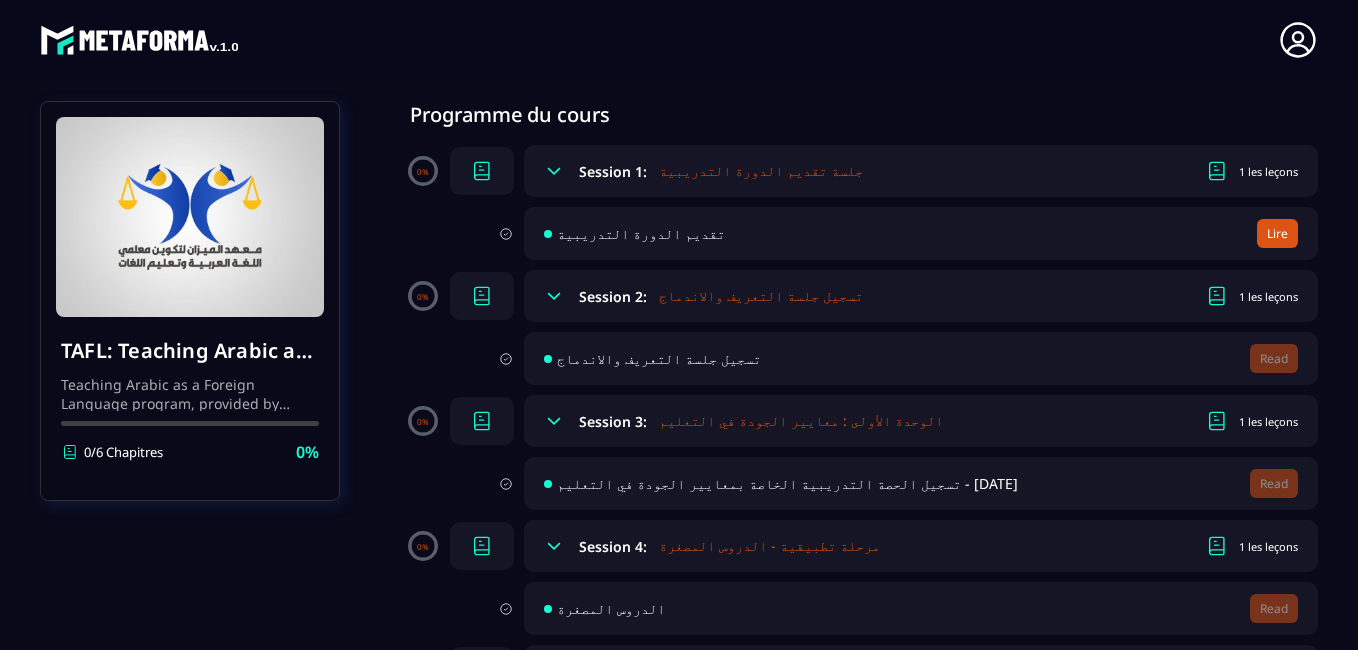 click 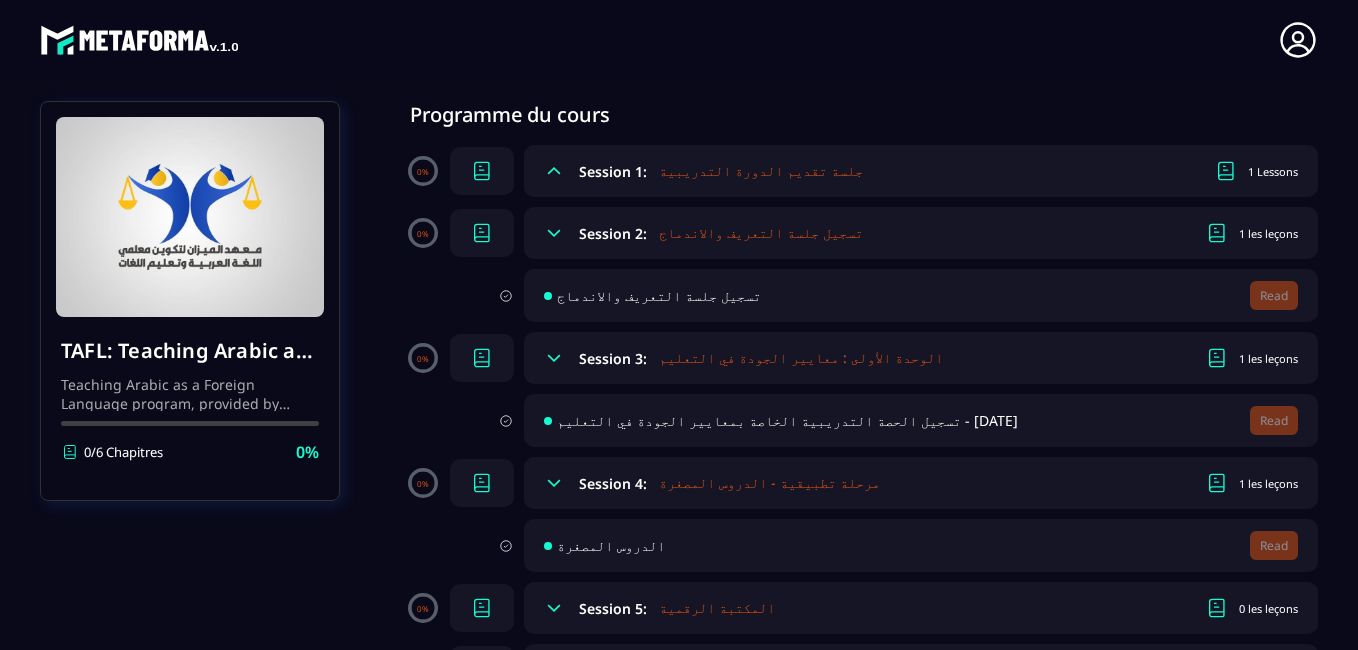 click 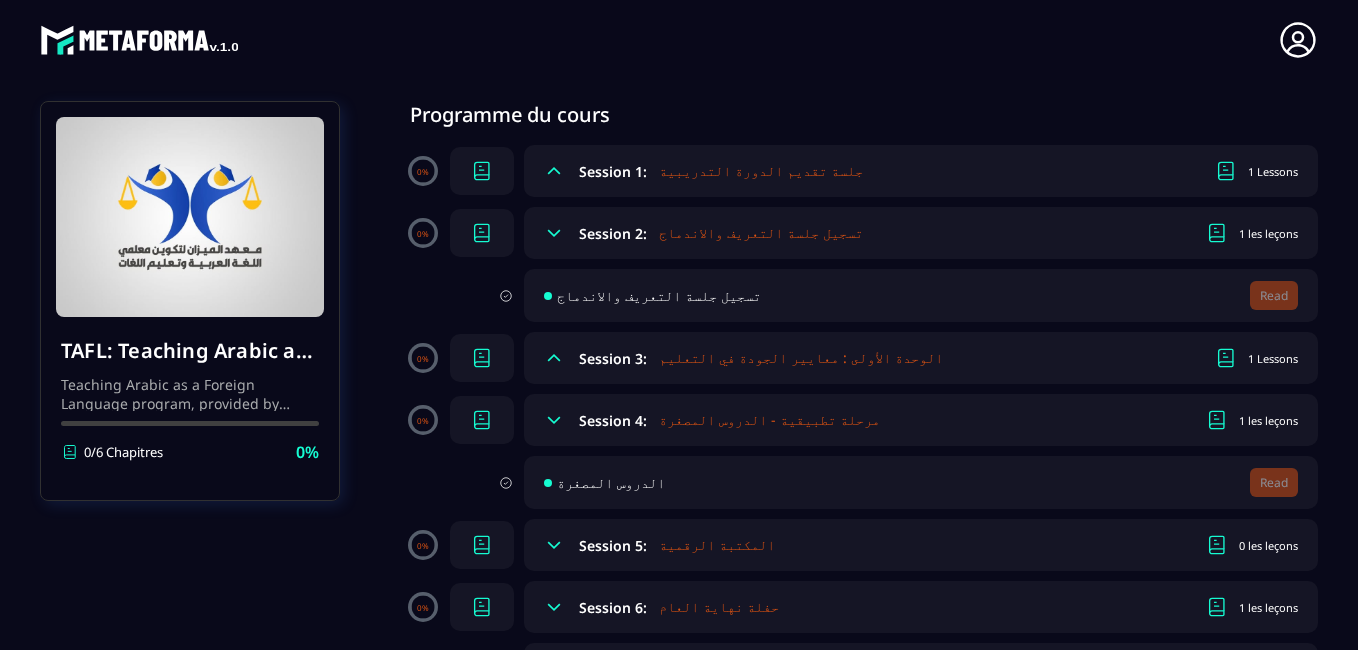 click on "الوحدة الأولى : معايير الجودة في التعليم" at bounding box center [801, 358] 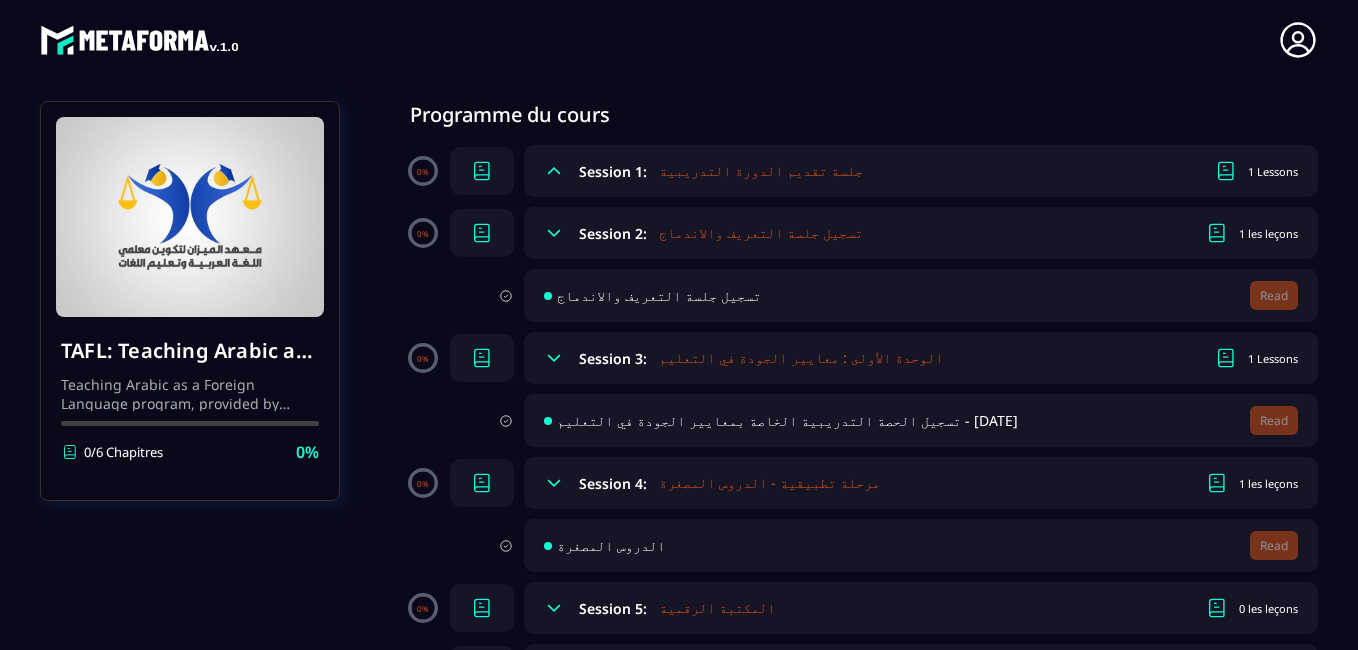 click on "تسجيل الحصة التدريبية الخاصة بمعايير الجودة في التعليم - الخميس 26 يونيو 2025" at bounding box center [787, 420] 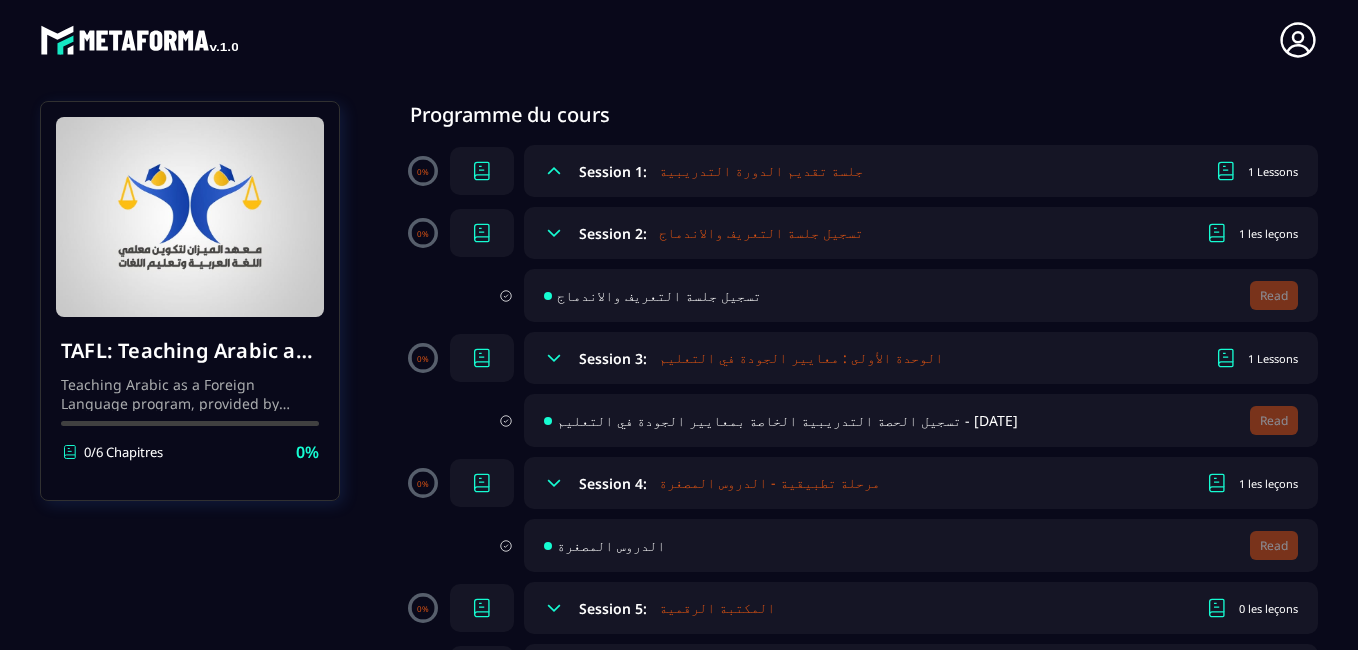 click on "1 Lessons" at bounding box center (1273, 358) 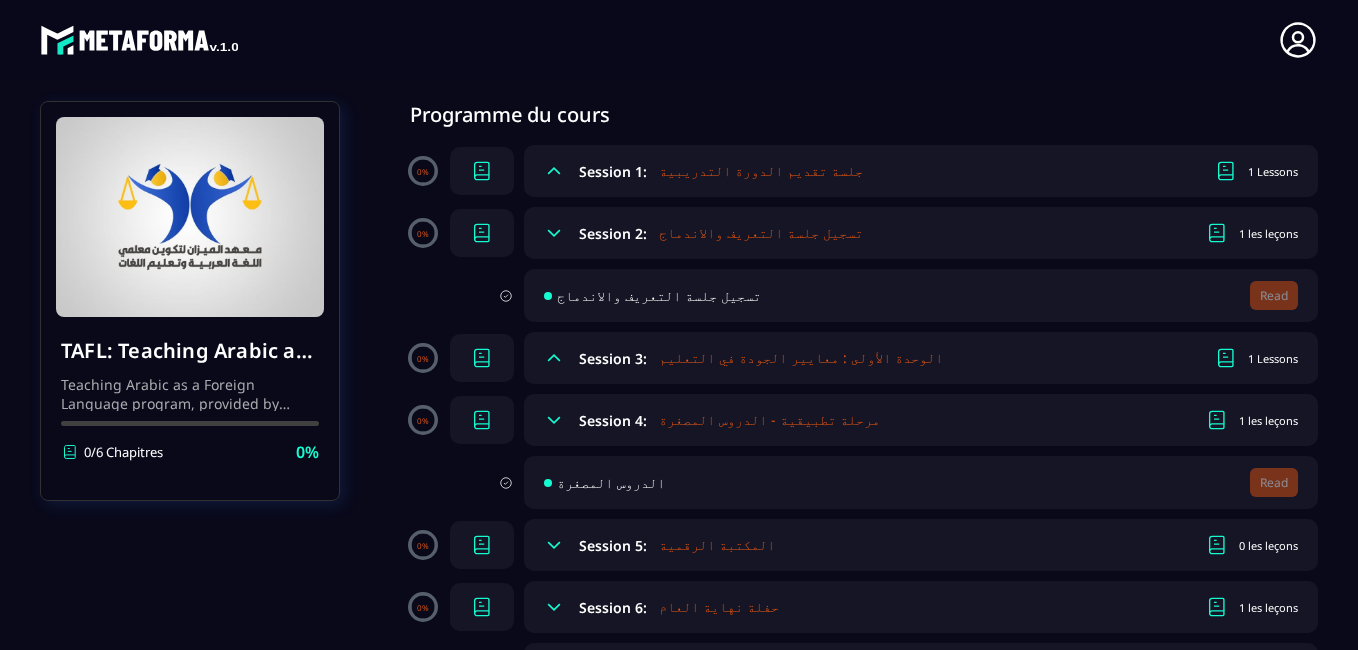 click 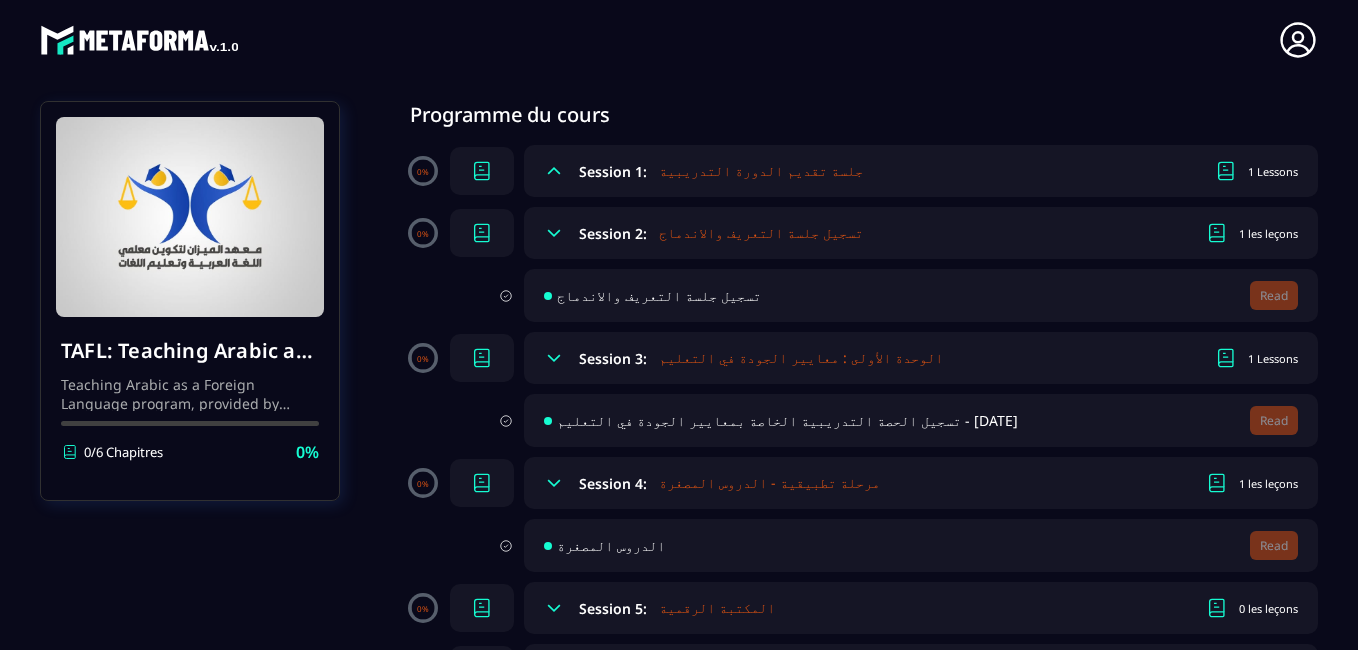 drag, startPoint x: 1227, startPoint y: 348, endPoint x: 370, endPoint y: 433, distance: 861.20496 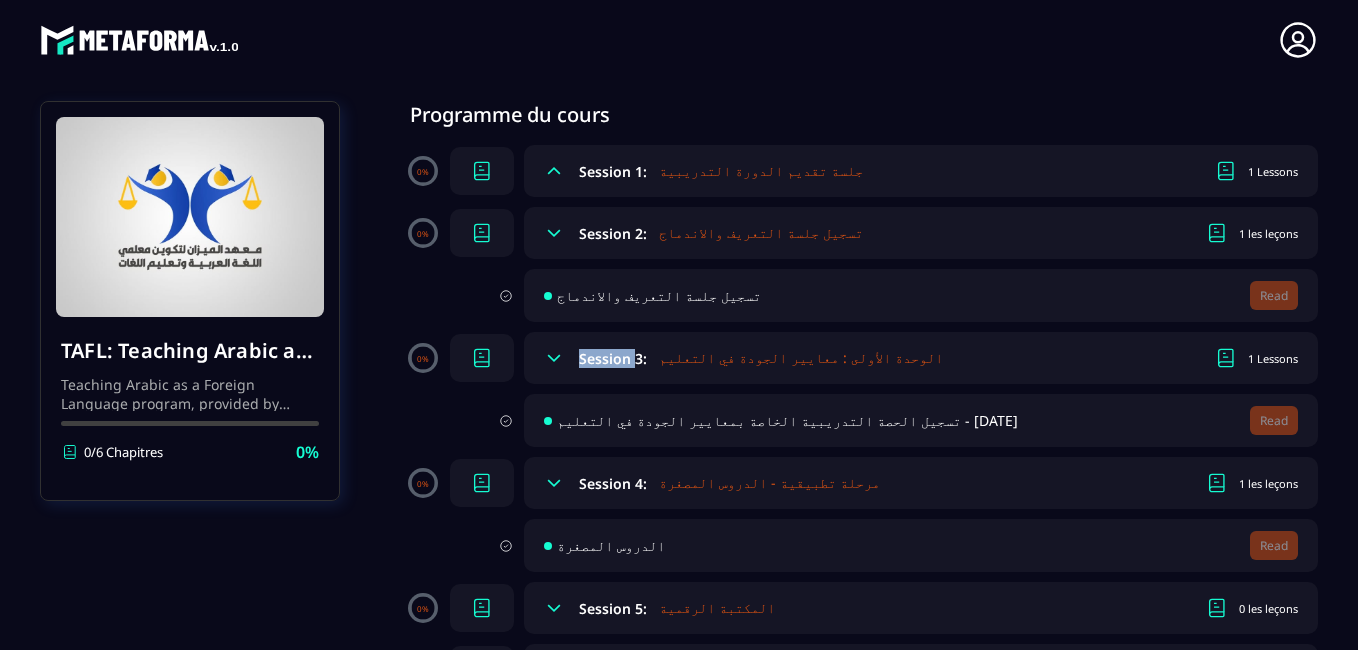 click 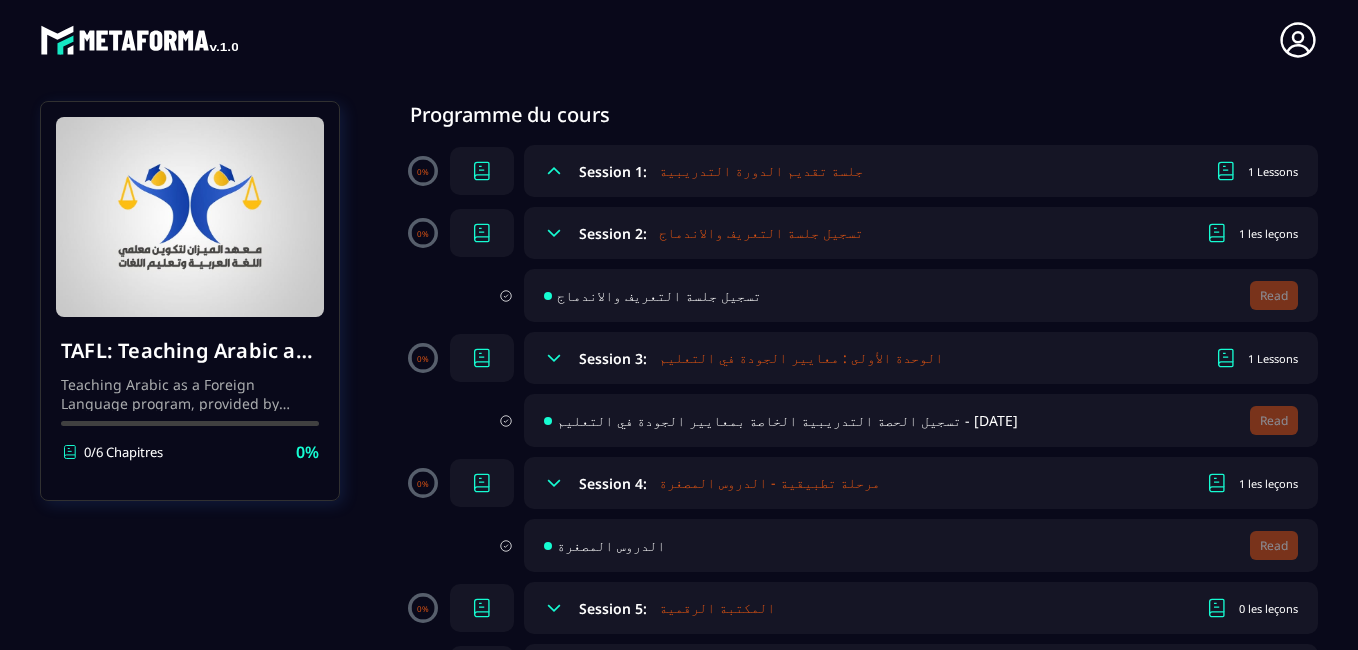 click 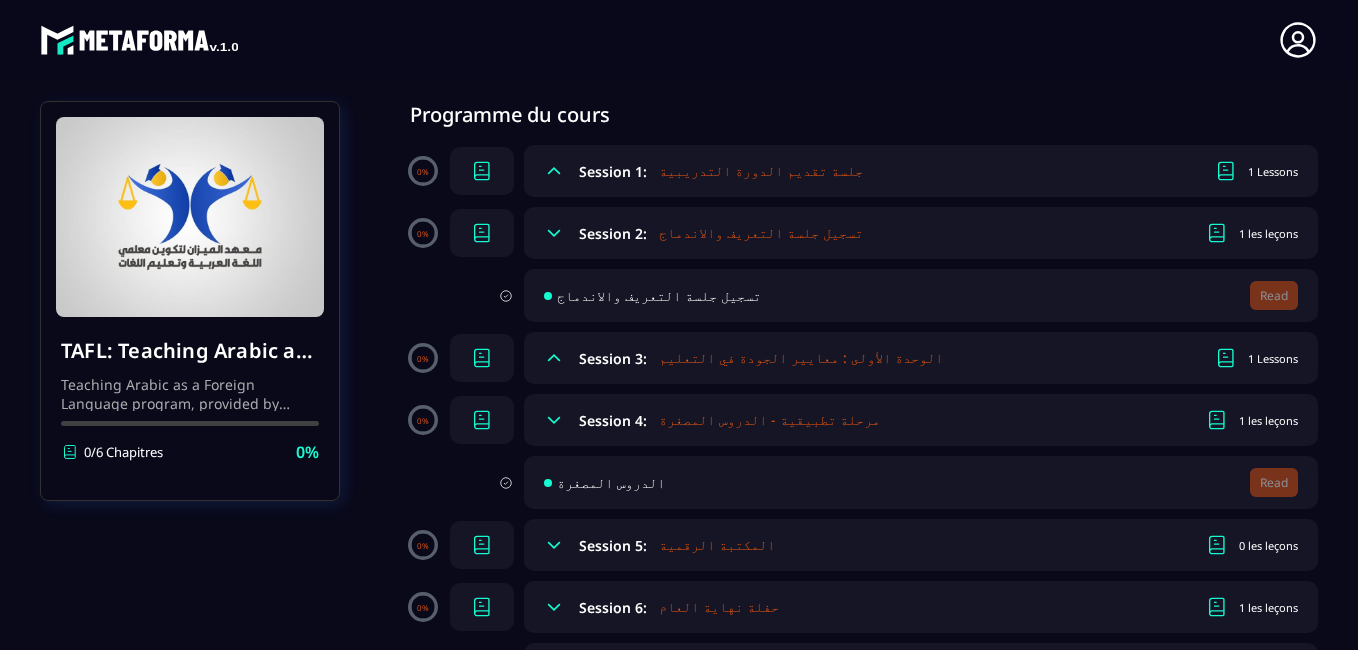click on "مرحلة تطبيقية - الدروس المصغرة" at bounding box center [769, 420] 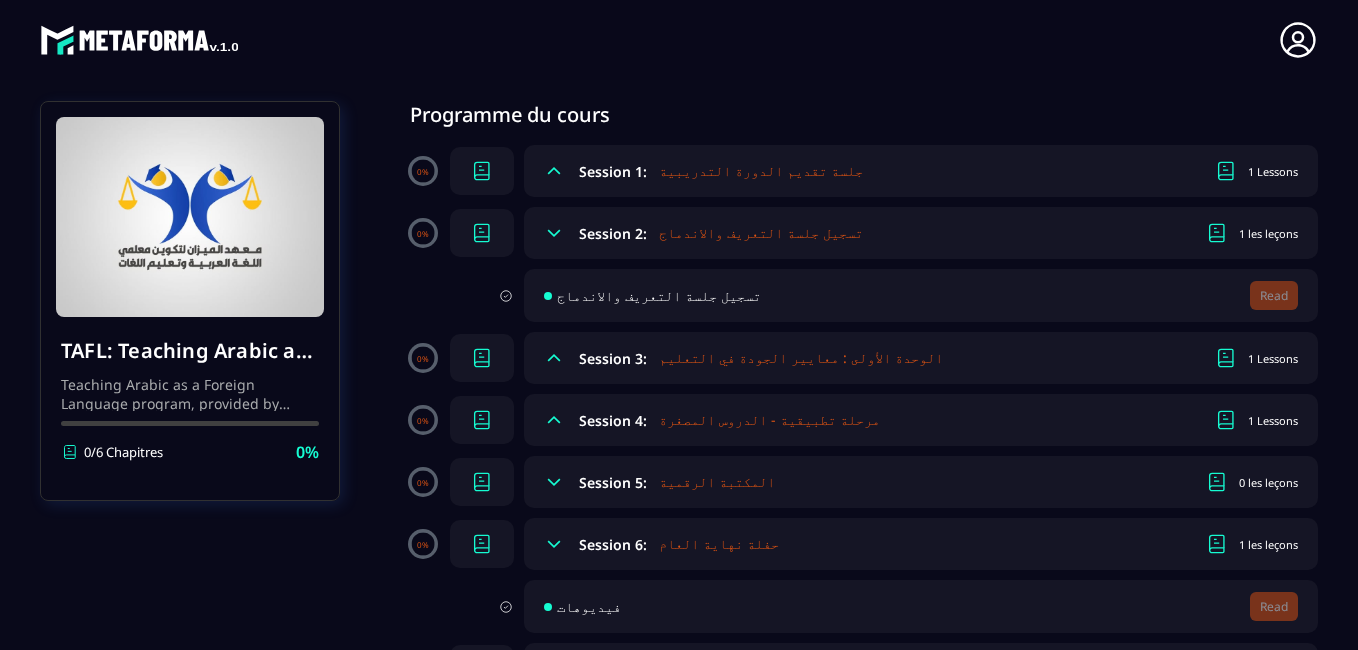 click 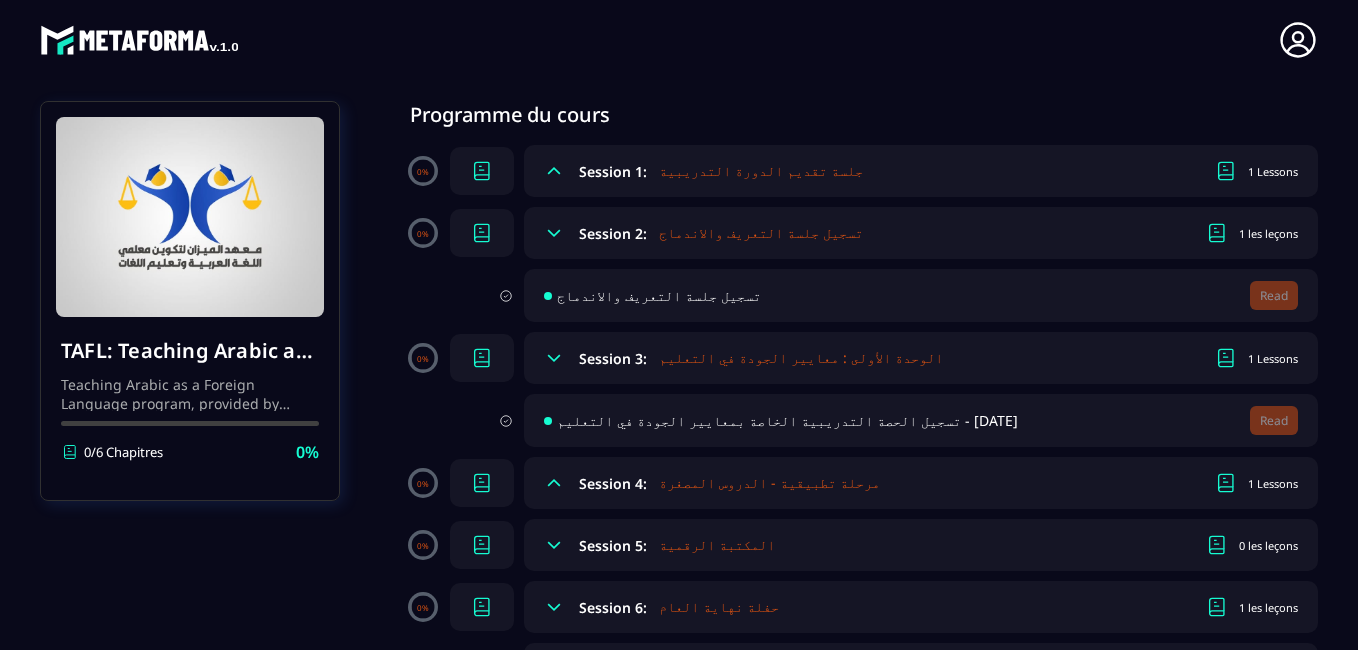 click 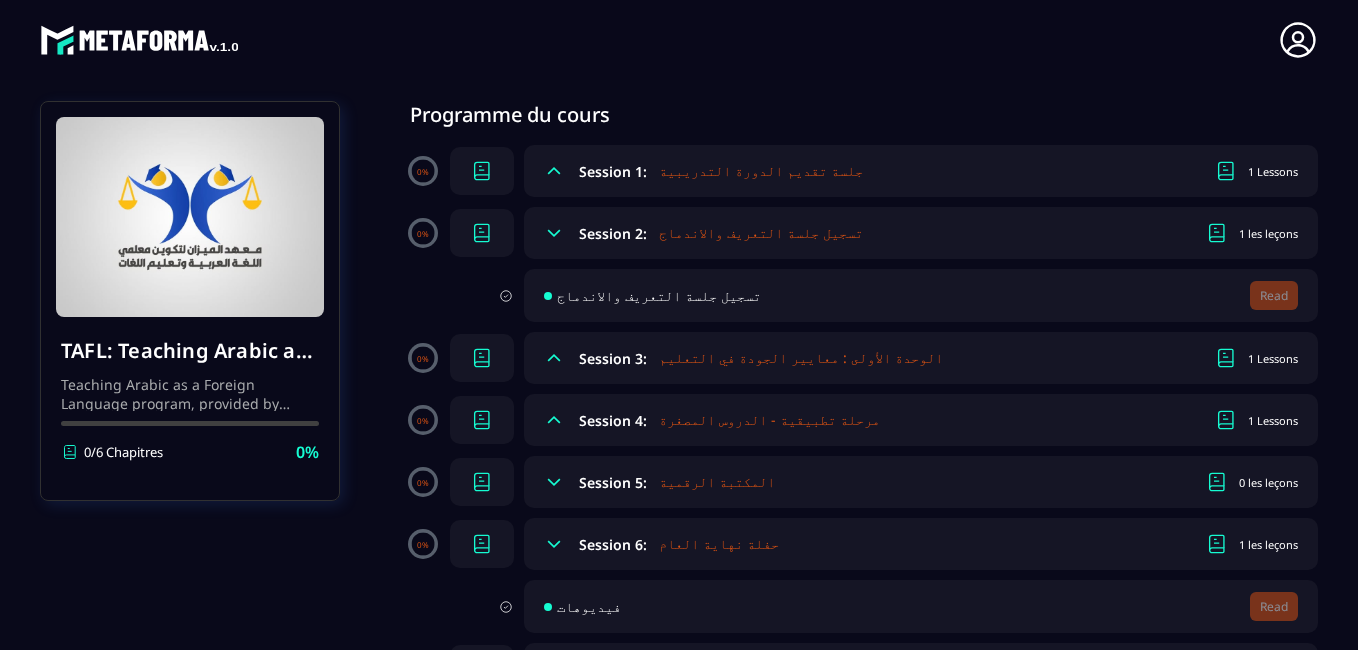 click 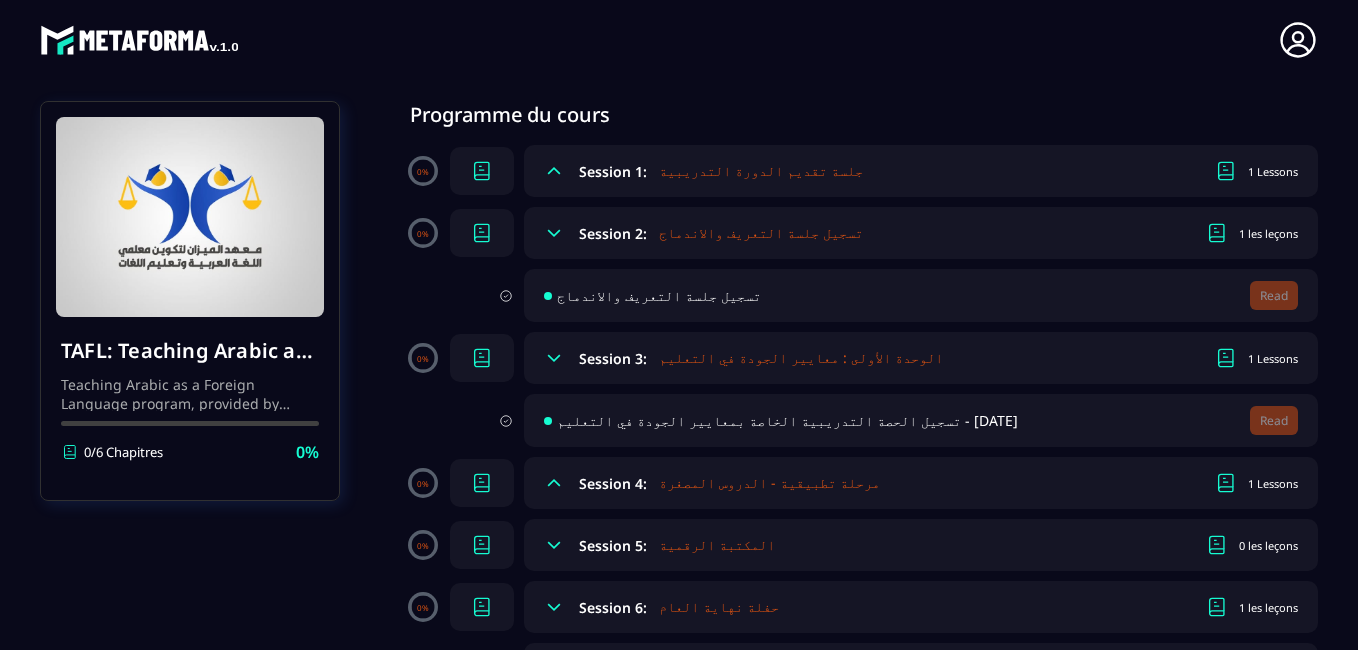 click 